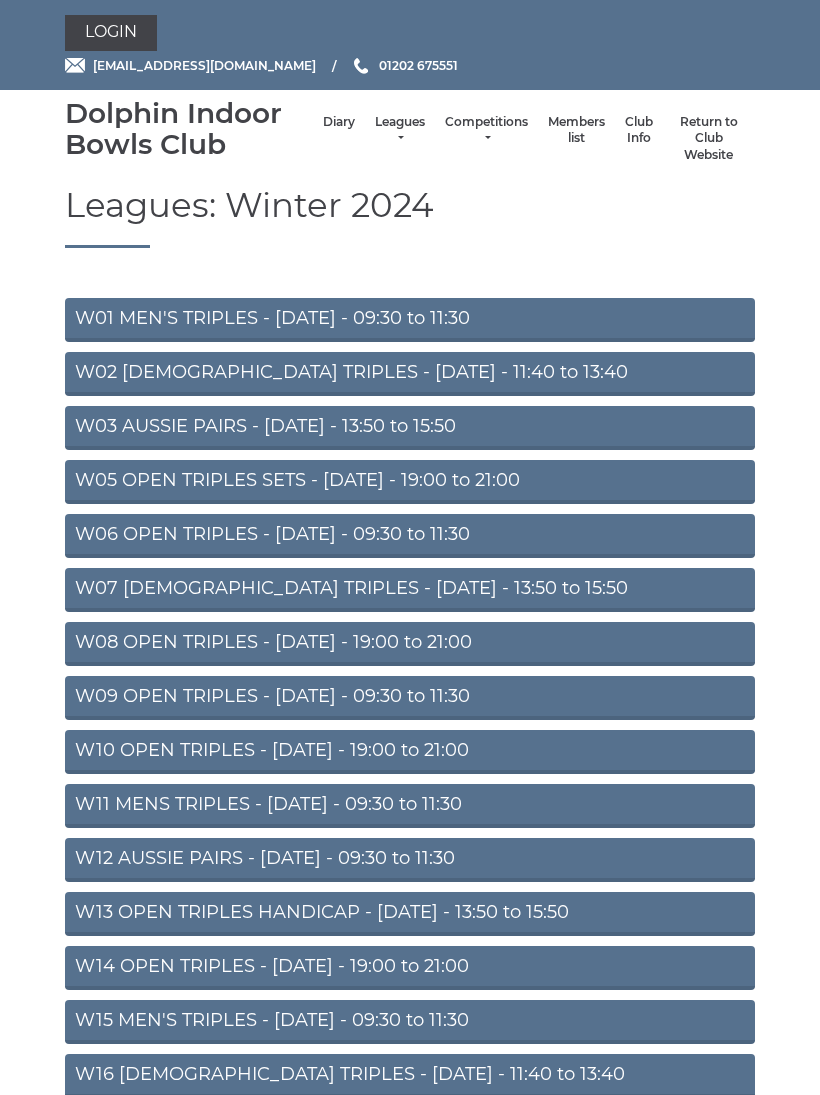 scroll, scrollTop: 0, scrollLeft: 0, axis: both 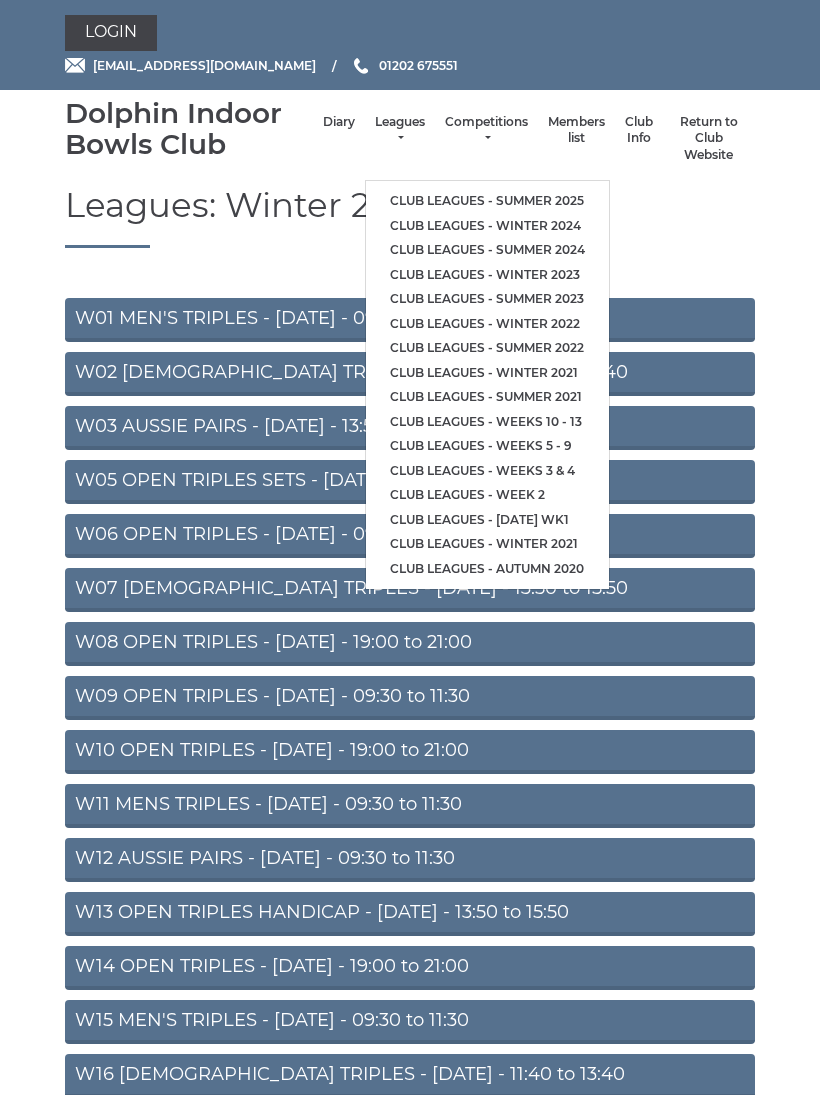 click on "Club leagues - Summer 2025" at bounding box center [487, 201] 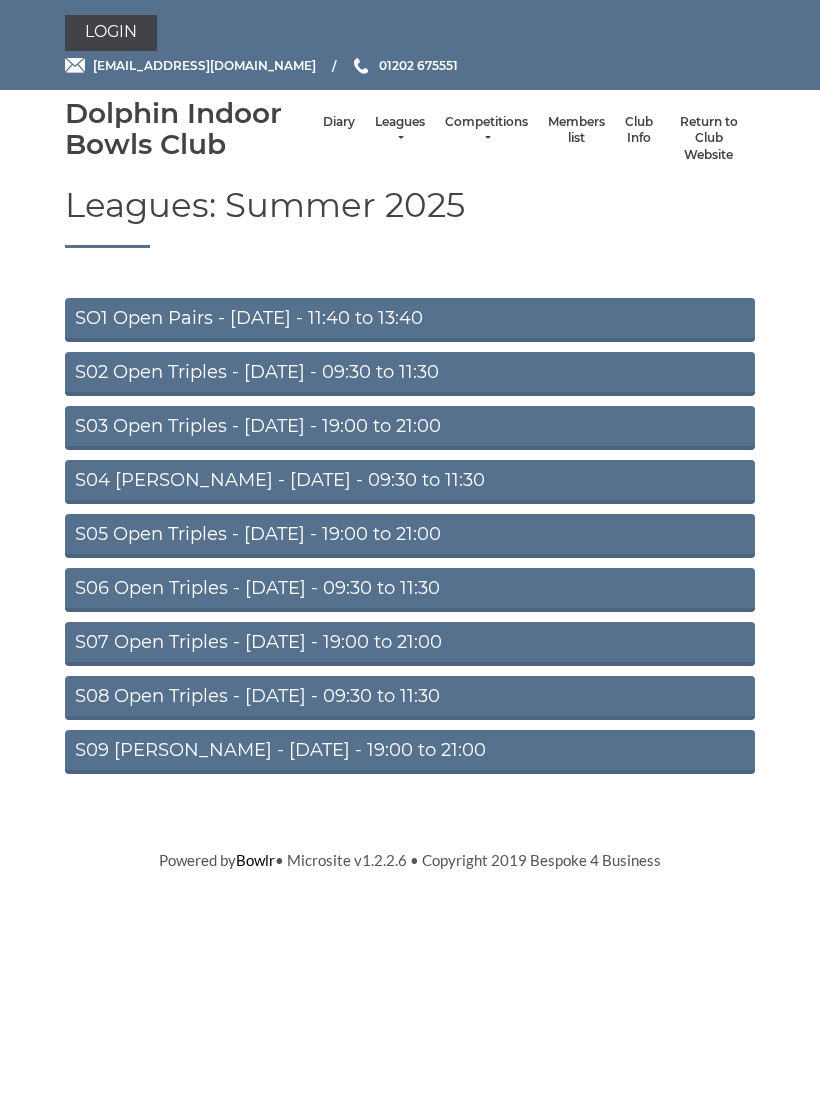 scroll, scrollTop: 0, scrollLeft: 0, axis: both 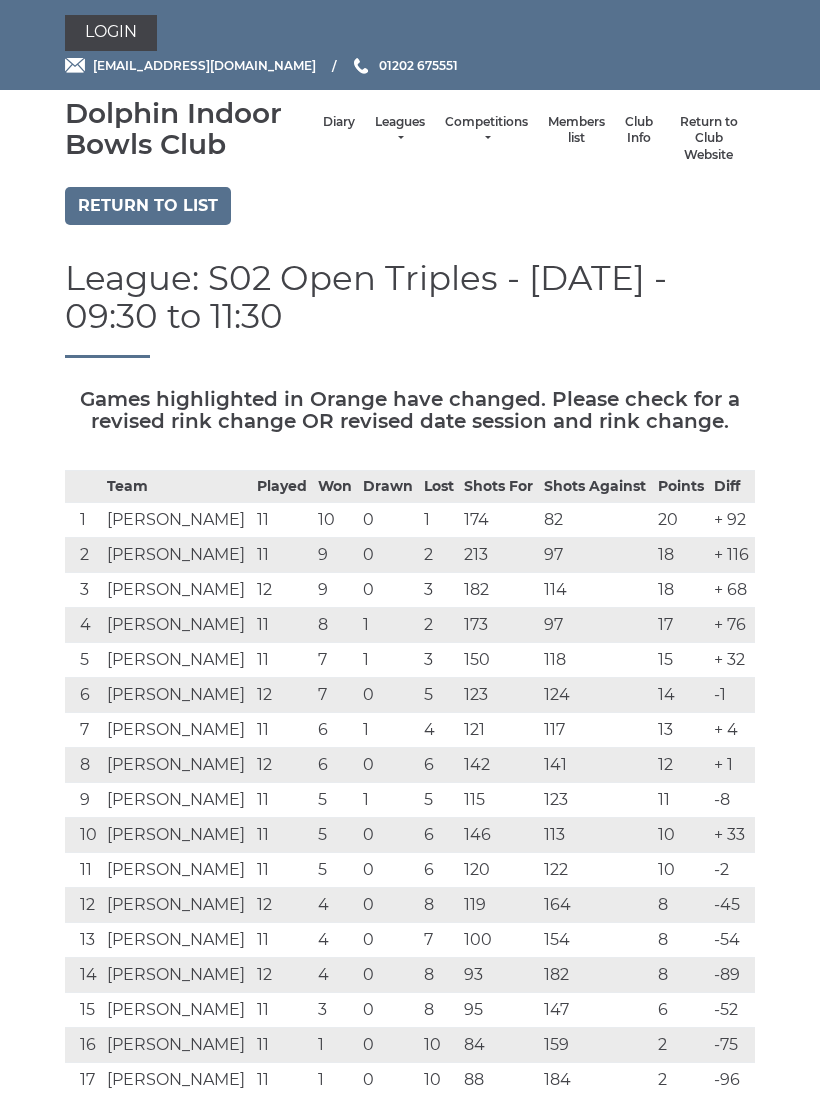 click on "League: S02 Open Triples - Tuesday - 09:30 to 11:30" at bounding box center (410, 324) 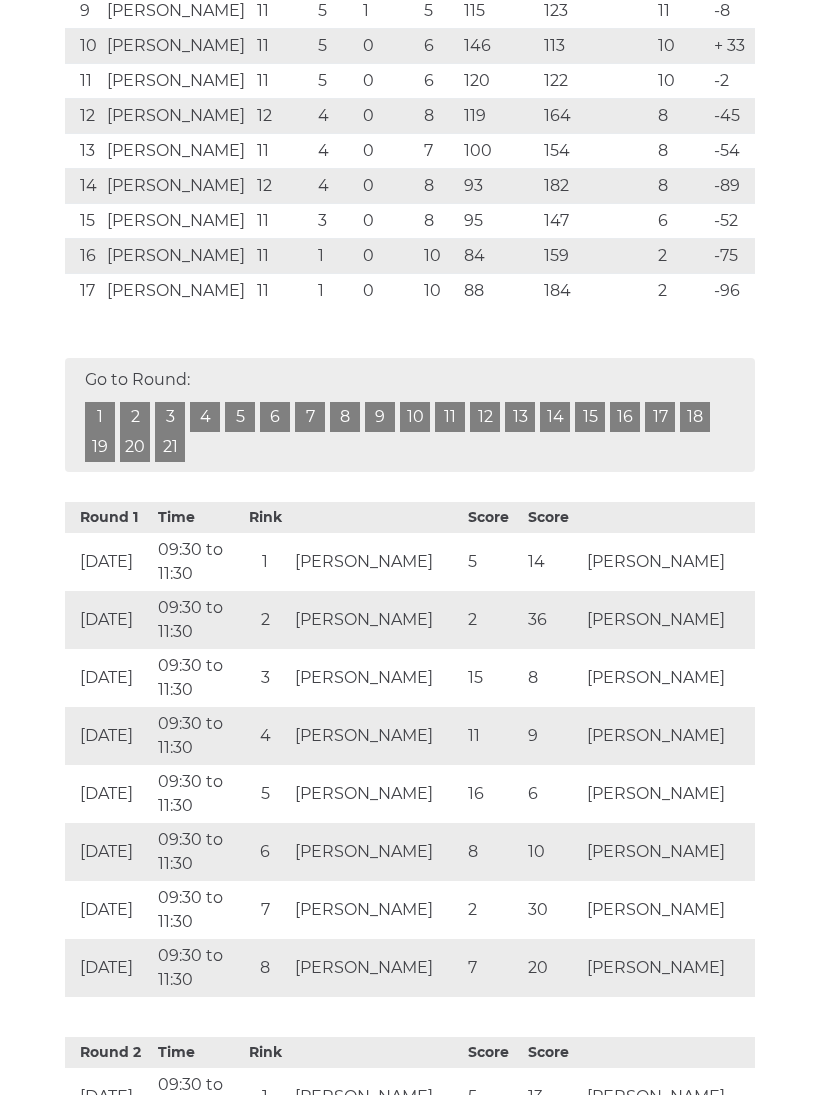 scroll, scrollTop: 789, scrollLeft: 0, axis: vertical 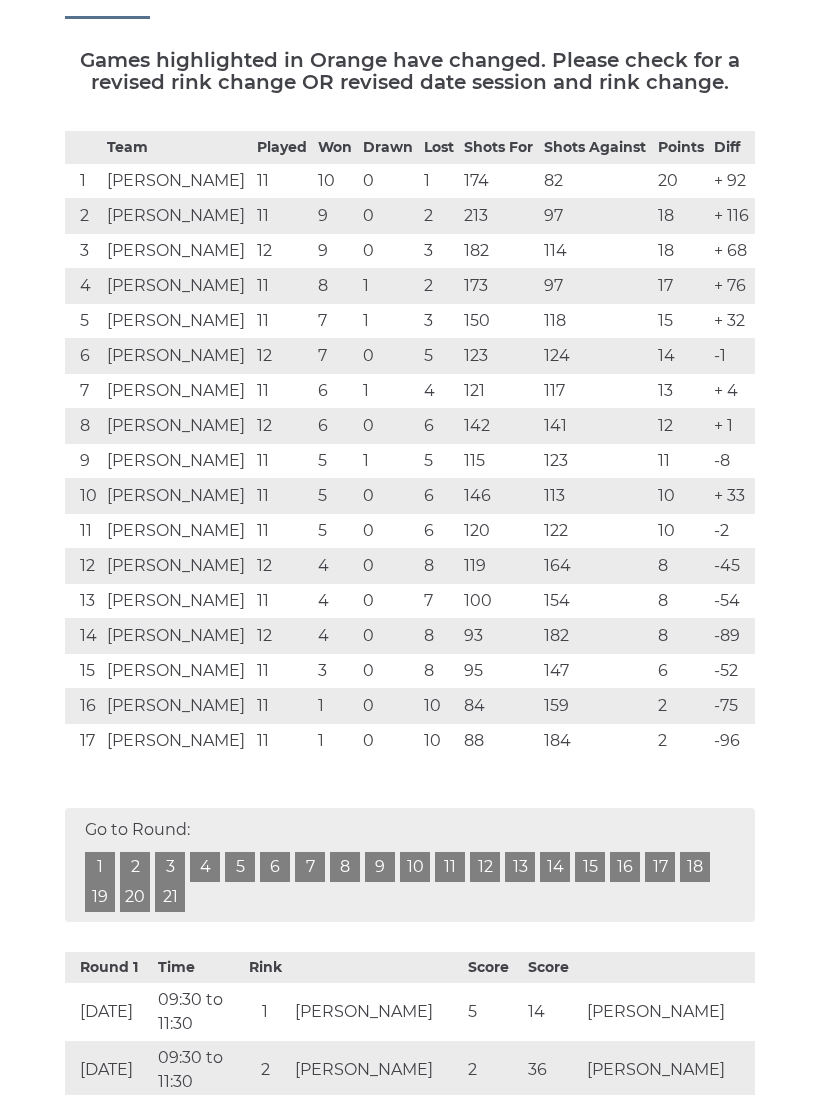 click on "12" at bounding box center (485, 868) 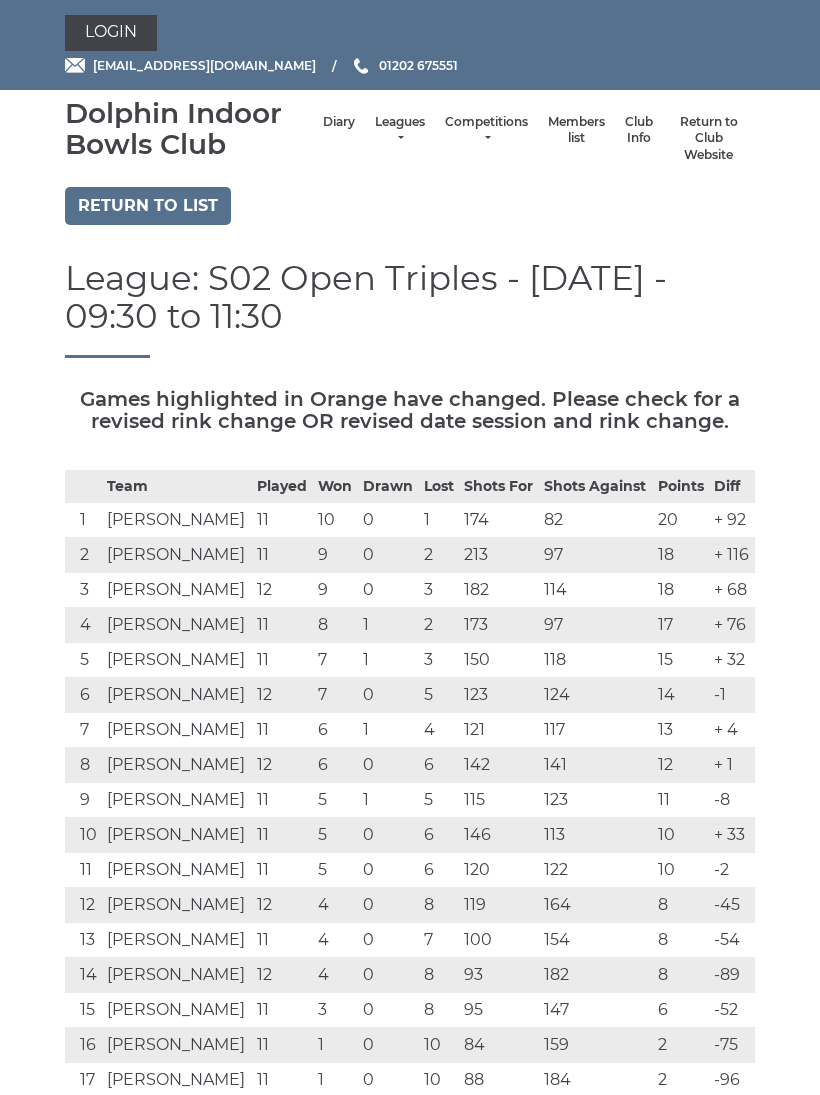 scroll, scrollTop: 7164, scrollLeft: 0, axis: vertical 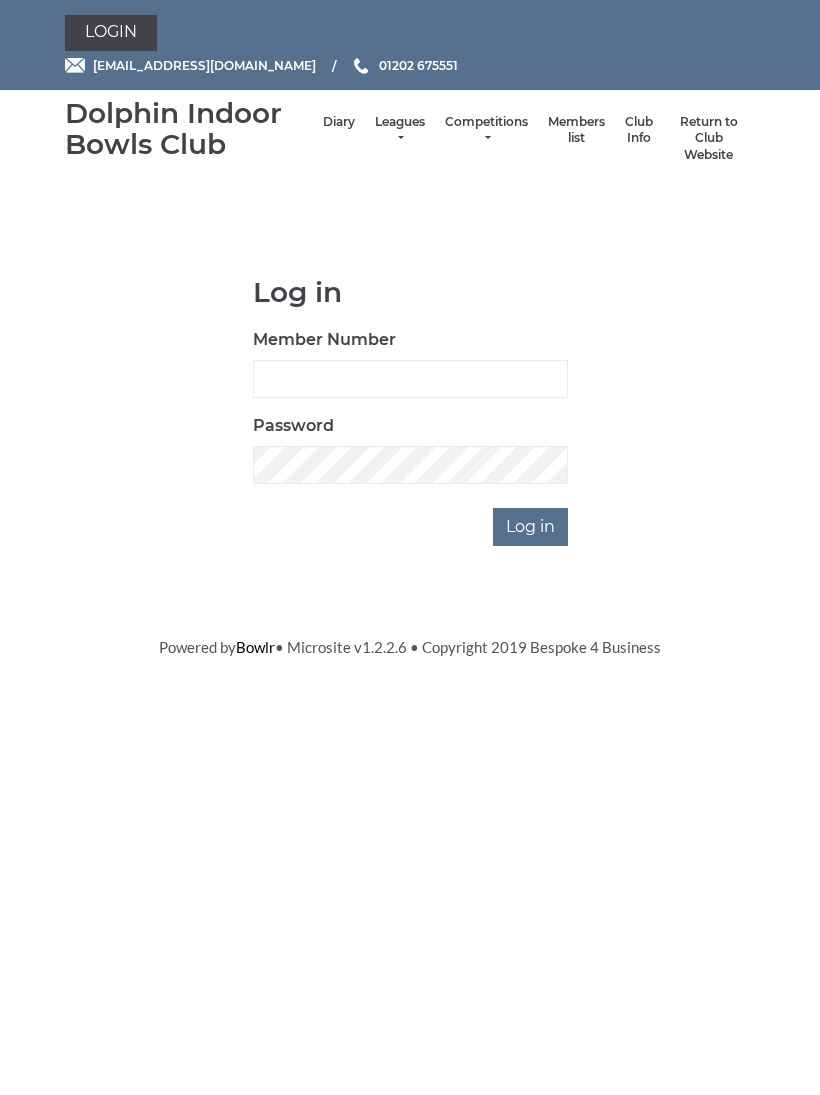click on "Return to Club Website" at bounding box center (709, 139) 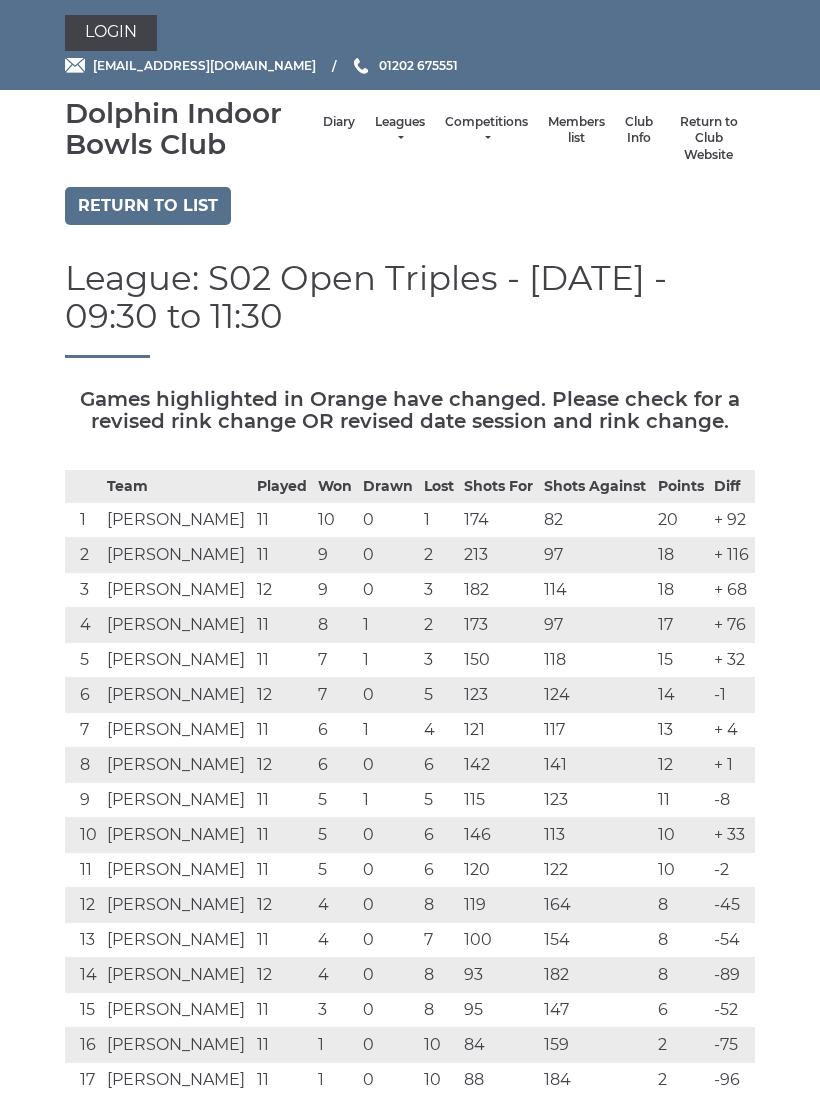 scroll, scrollTop: 0, scrollLeft: 0, axis: both 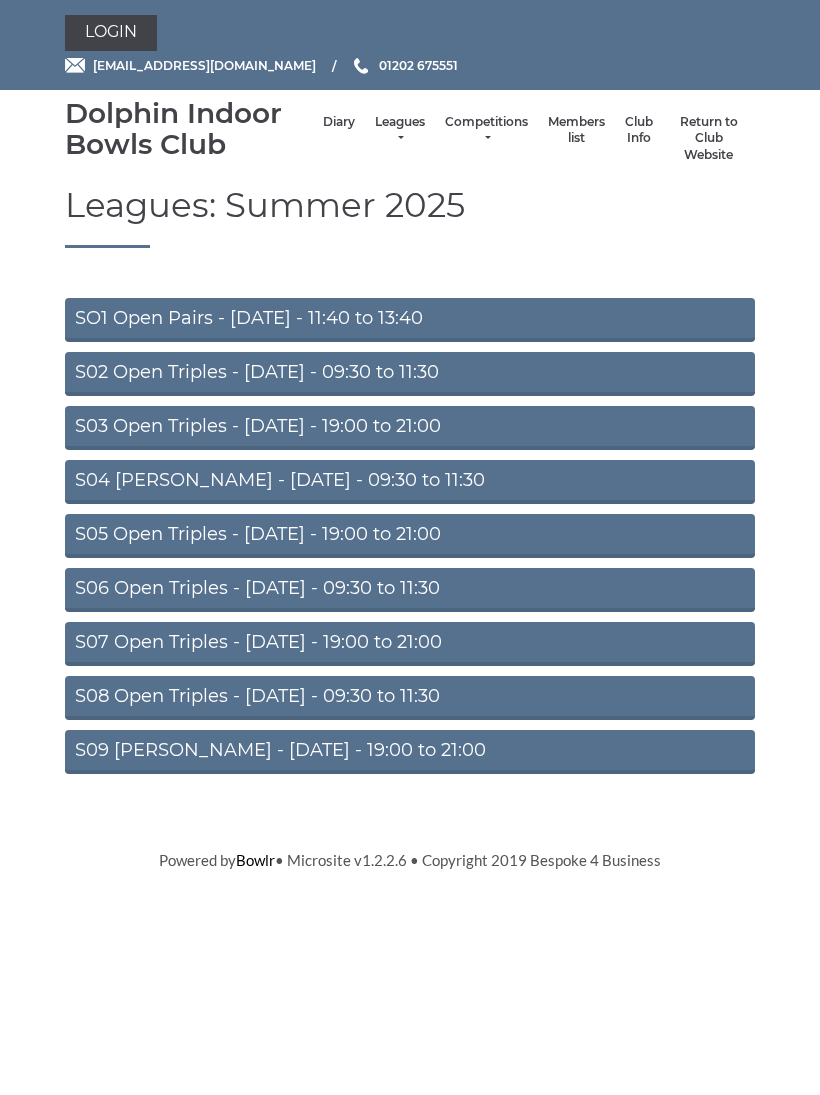 click on "Login" at bounding box center [111, 33] 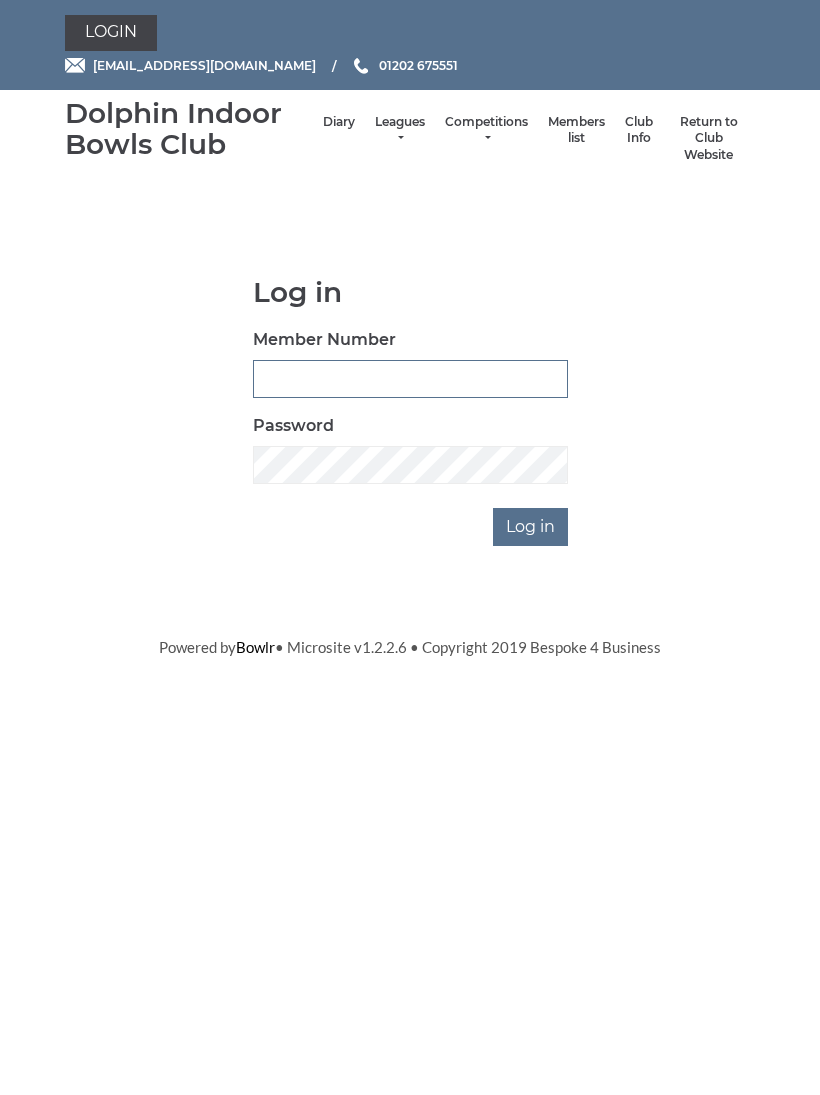 scroll, scrollTop: 0, scrollLeft: 0, axis: both 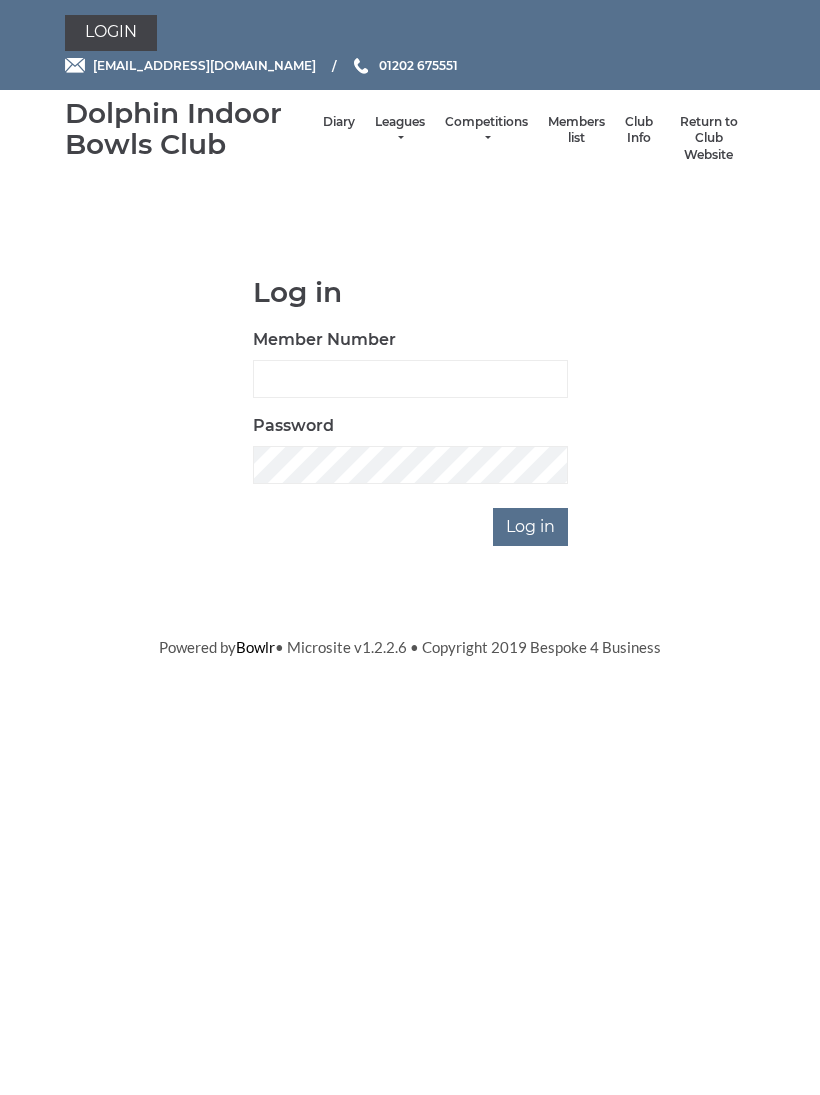 click on "Login" at bounding box center [111, 33] 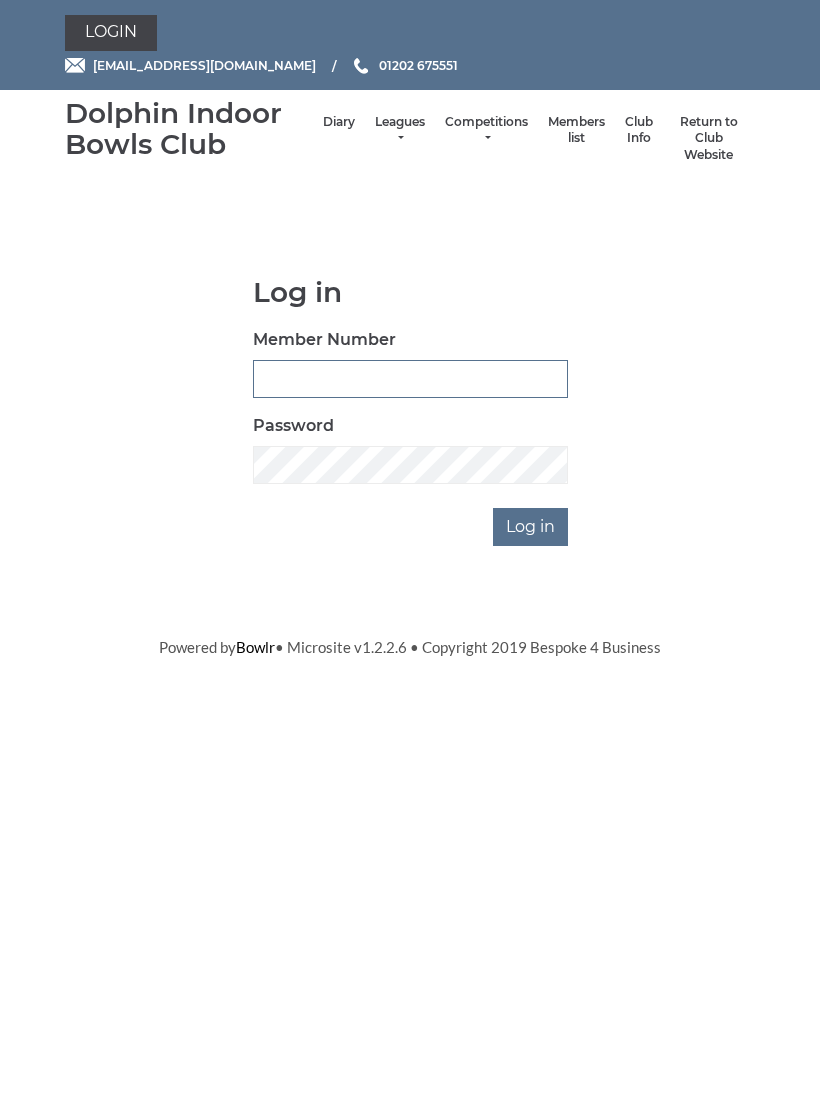 click on "Member Number" at bounding box center [410, 379] 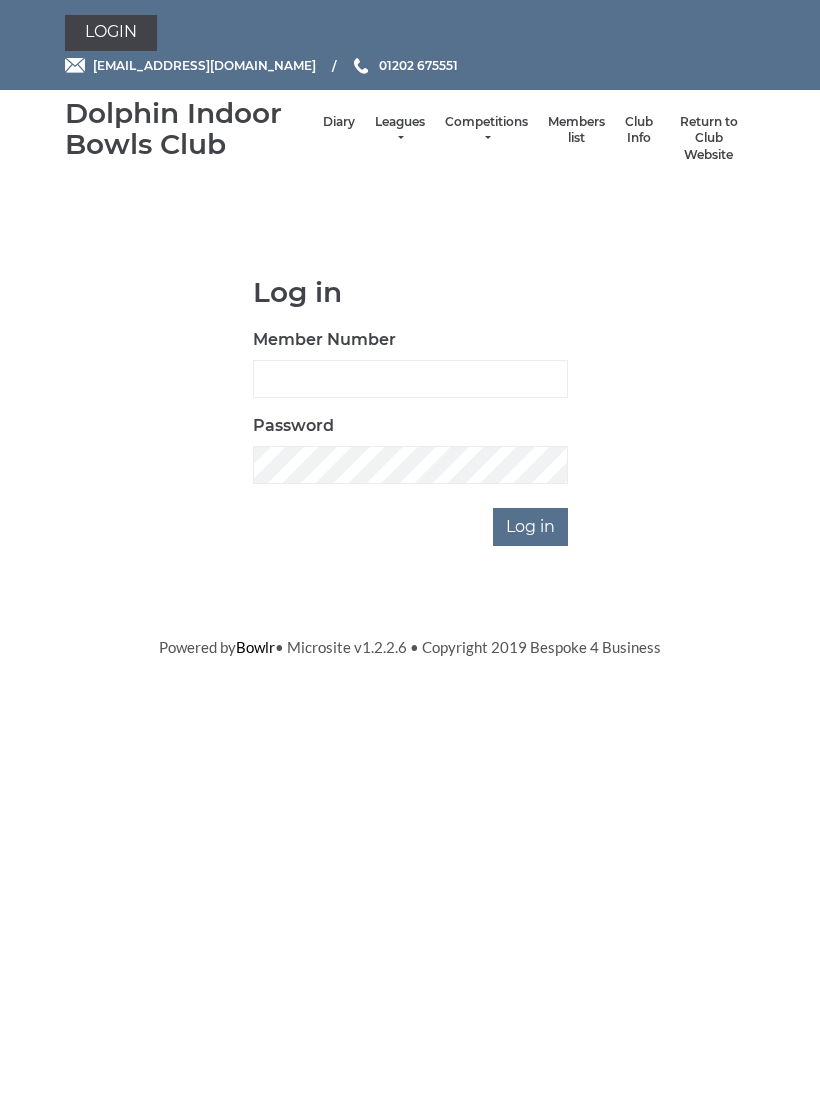 scroll, scrollTop: 0, scrollLeft: 0, axis: both 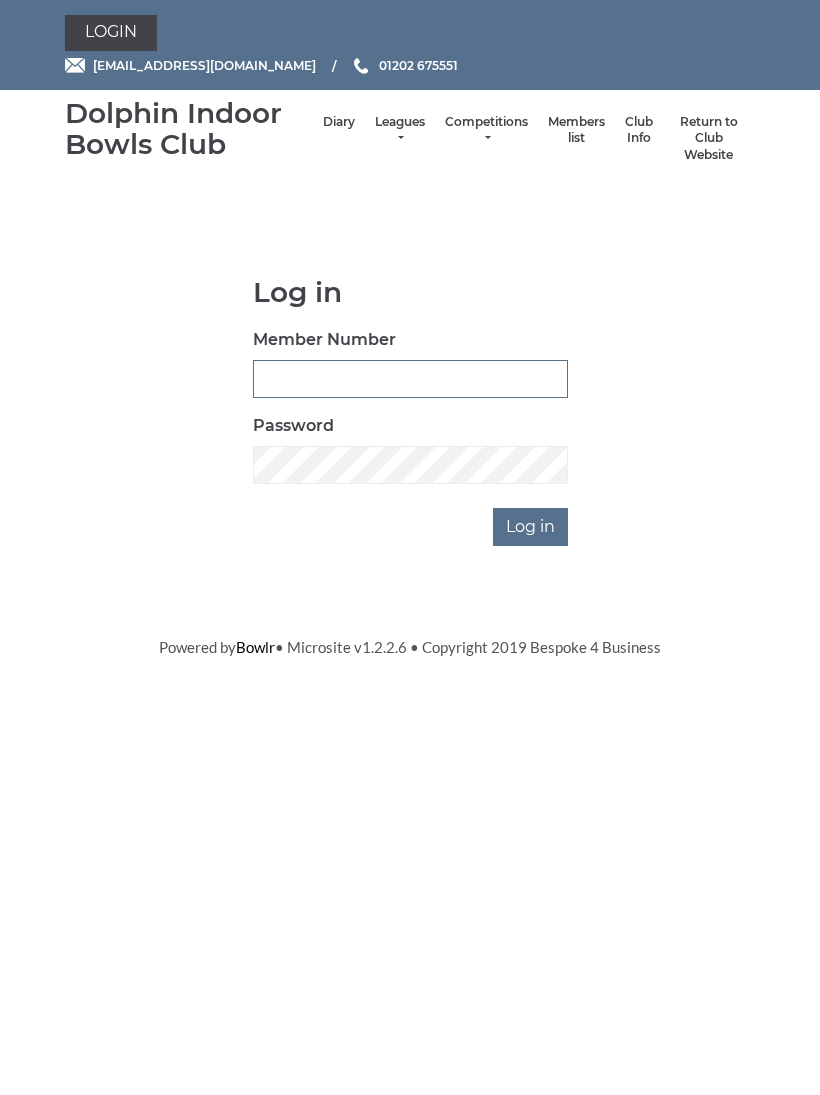 click on "Member Number" at bounding box center (410, 379) 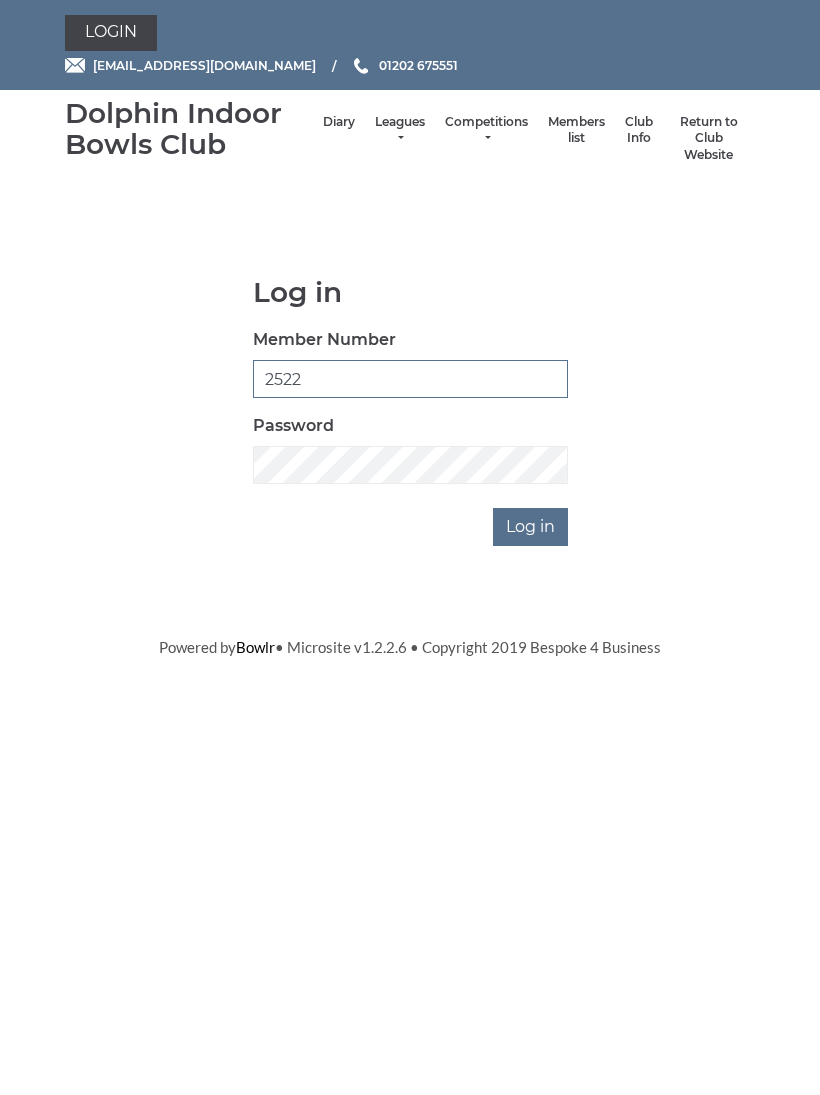 type on "2522" 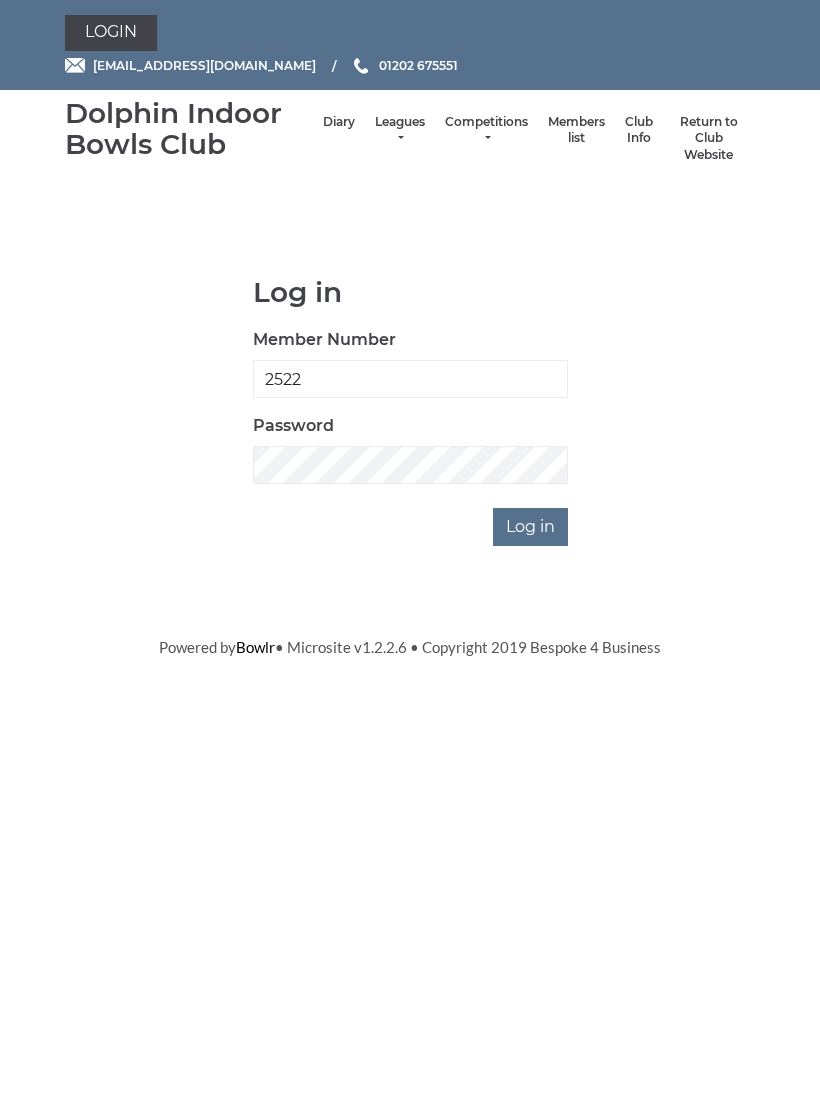 click on "Log in" at bounding box center [530, 527] 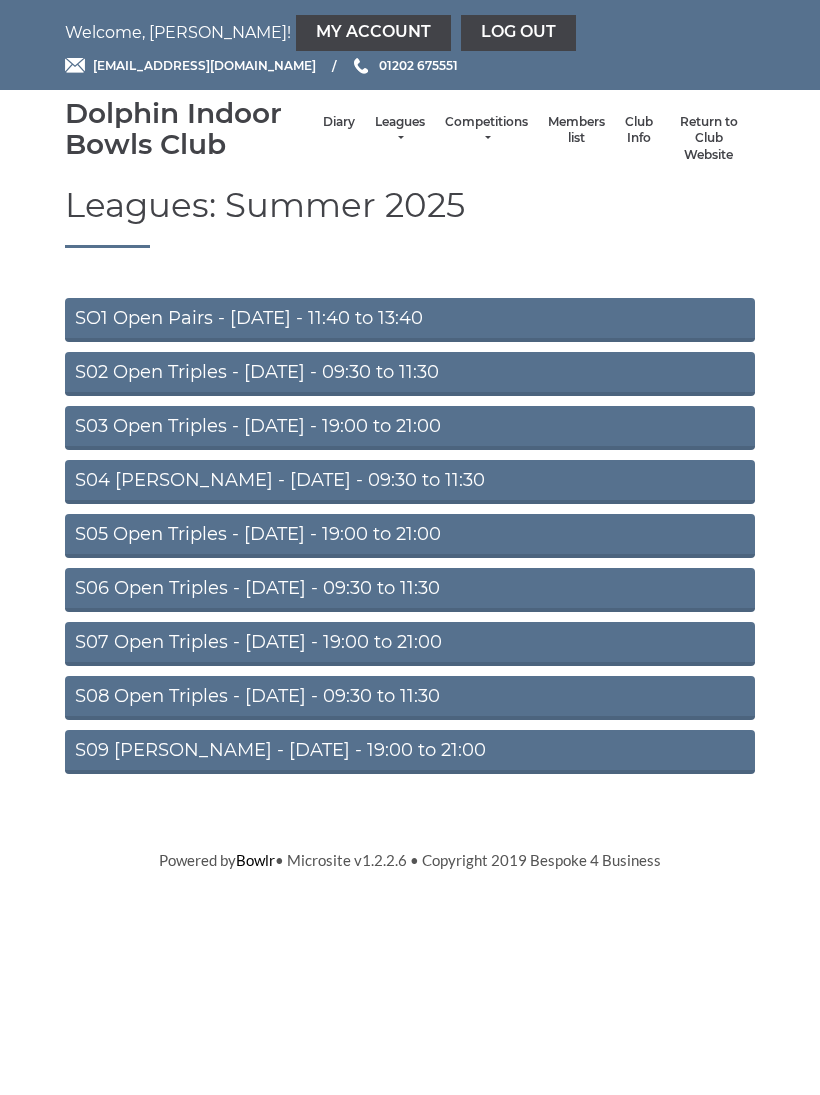 scroll, scrollTop: 0, scrollLeft: 0, axis: both 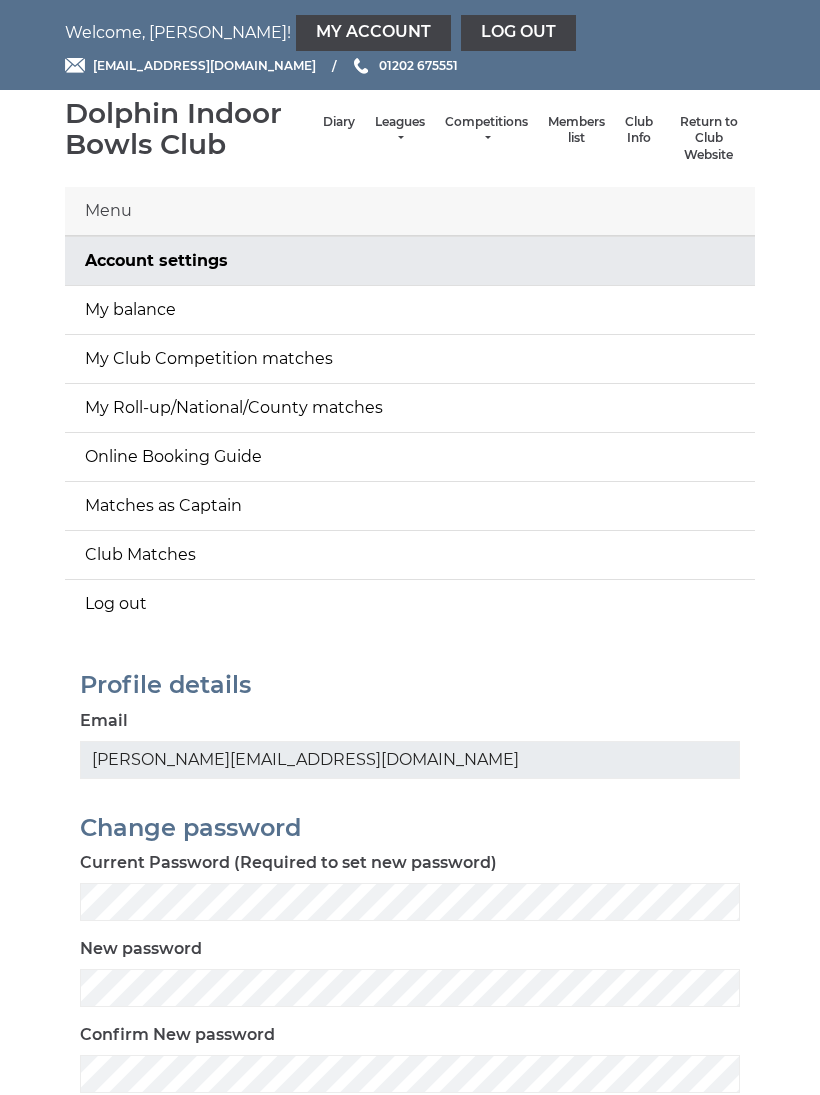 click on "My balance" at bounding box center [410, 310] 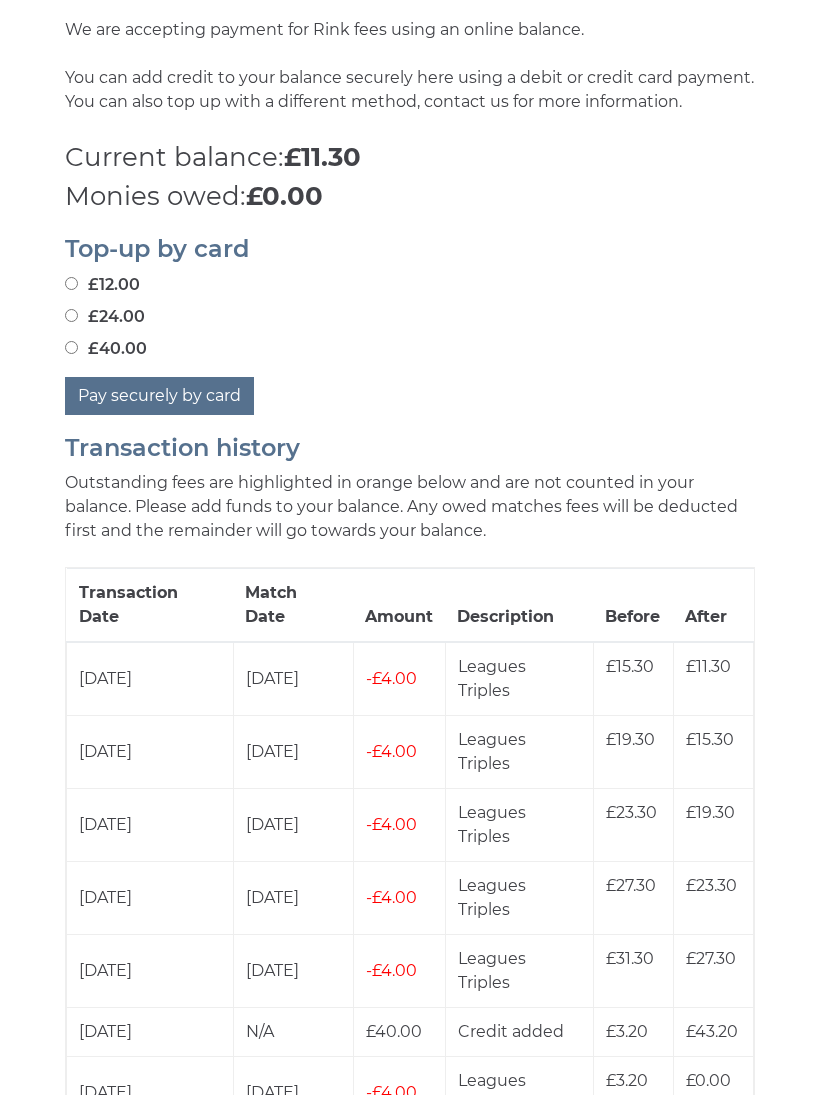 scroll, scrollTop: 686, scrollLeft: 0, axis: vertical 